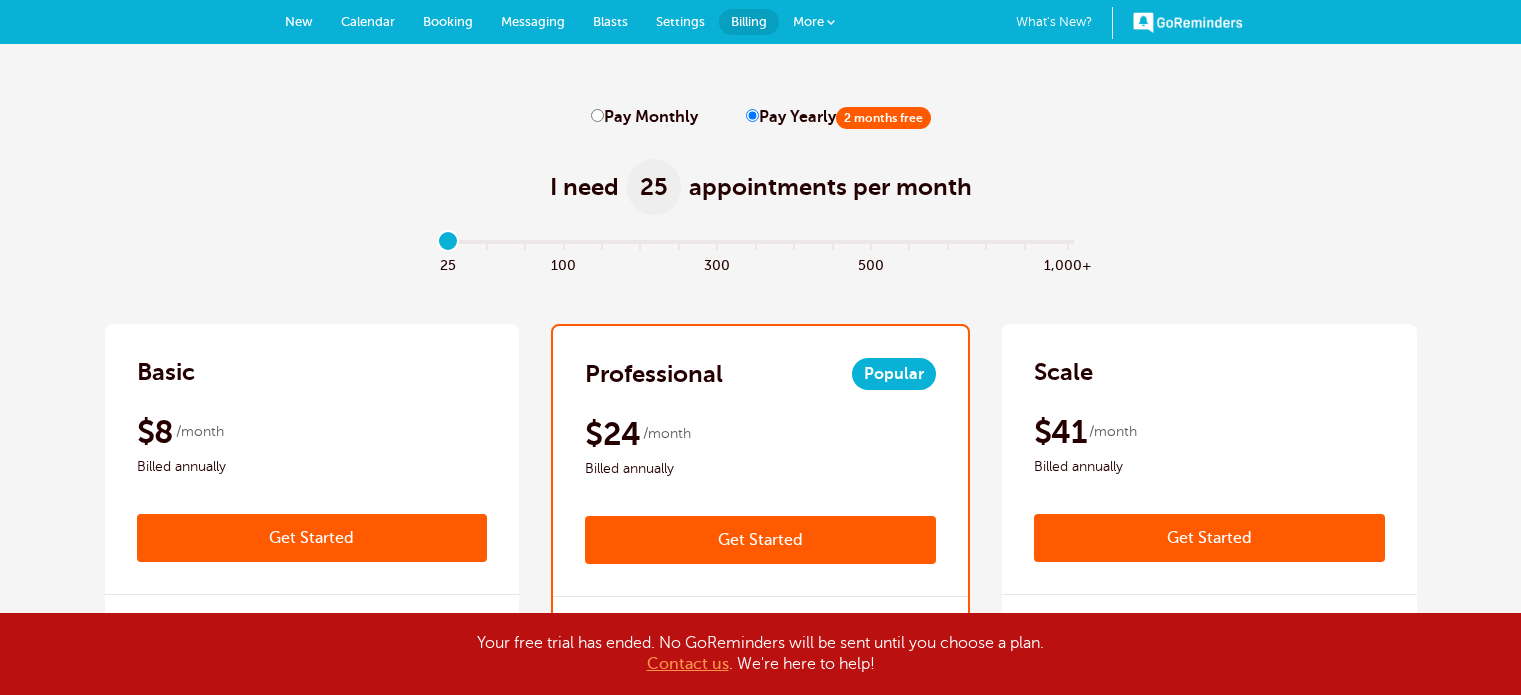 scroll, scrollTop: 0, scrollLeft: 0, axis: both 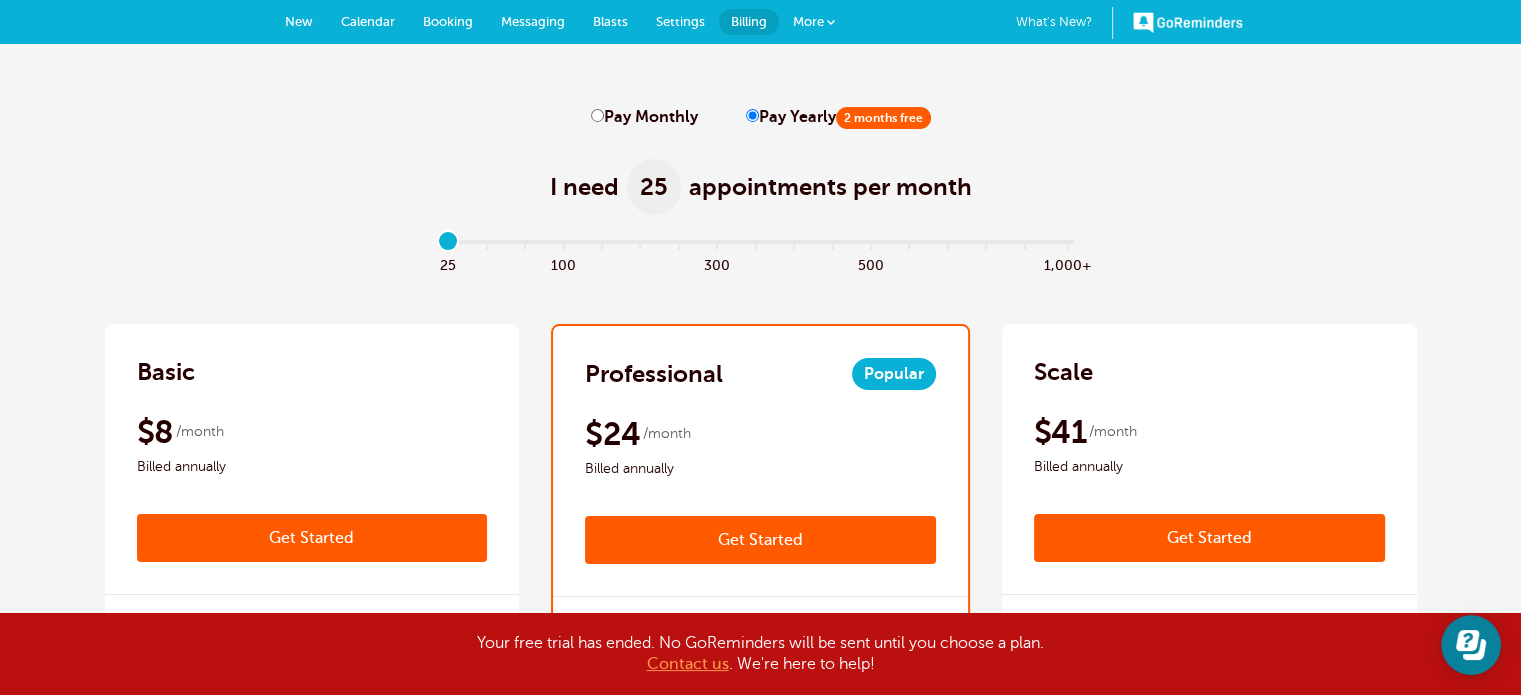 click on "Calendar" at bounding box center [368, 21] 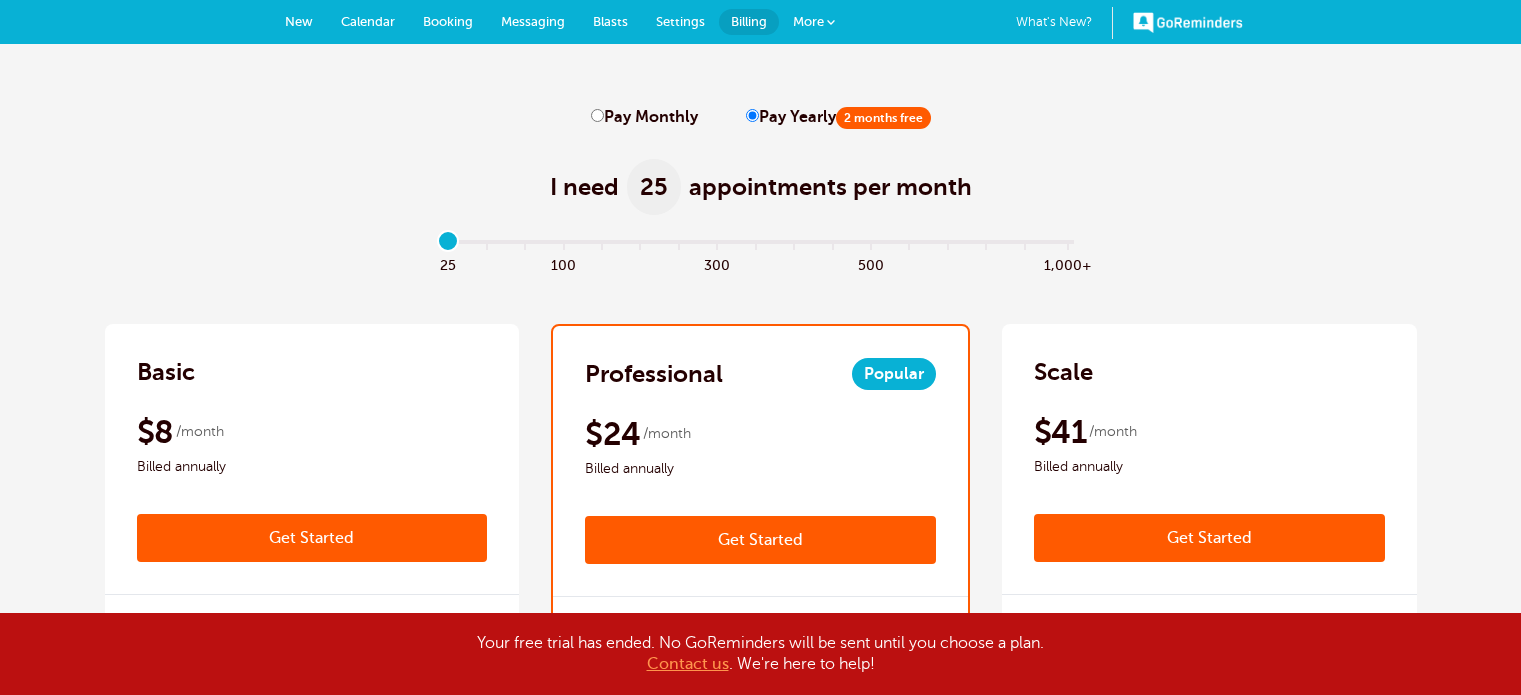 scroll, scrollTop: 0, scrollLeft: 0, axis: both 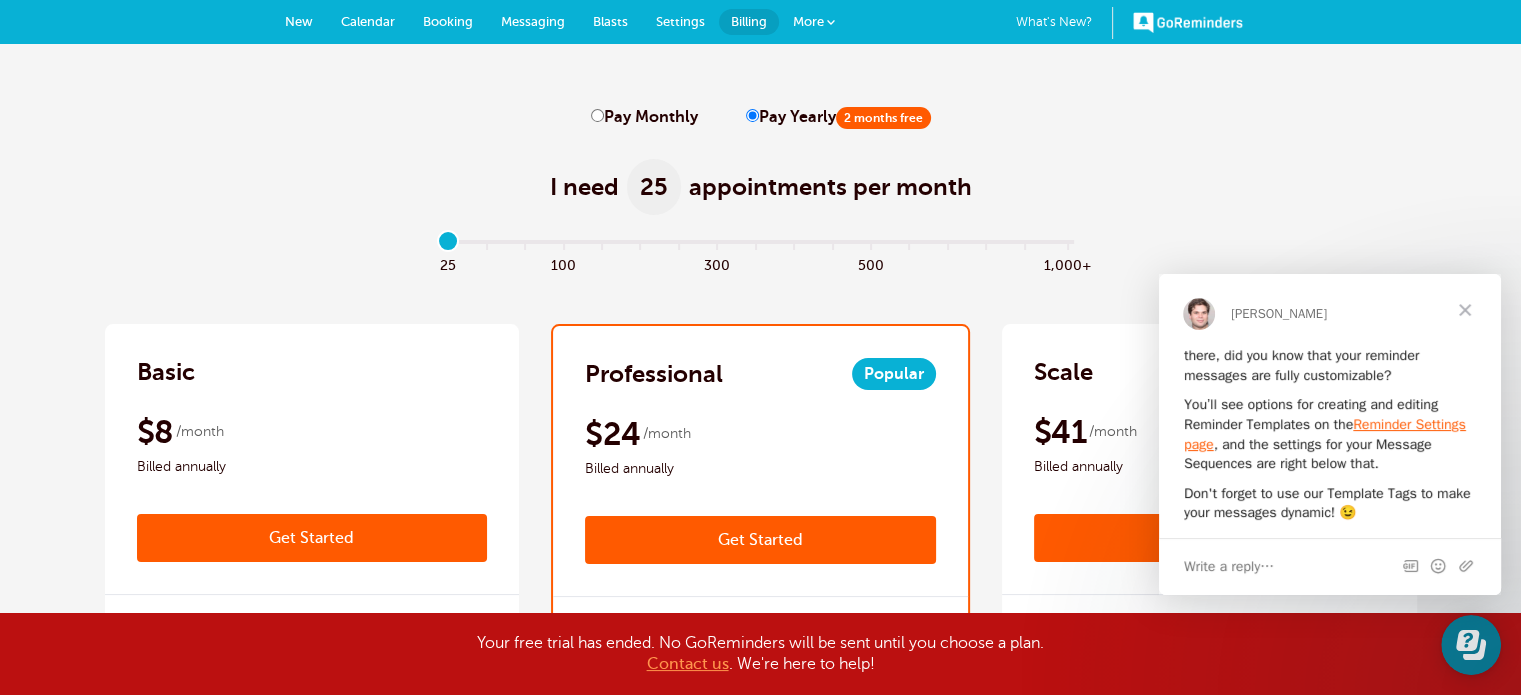 click at bounding box center [1465, 310] 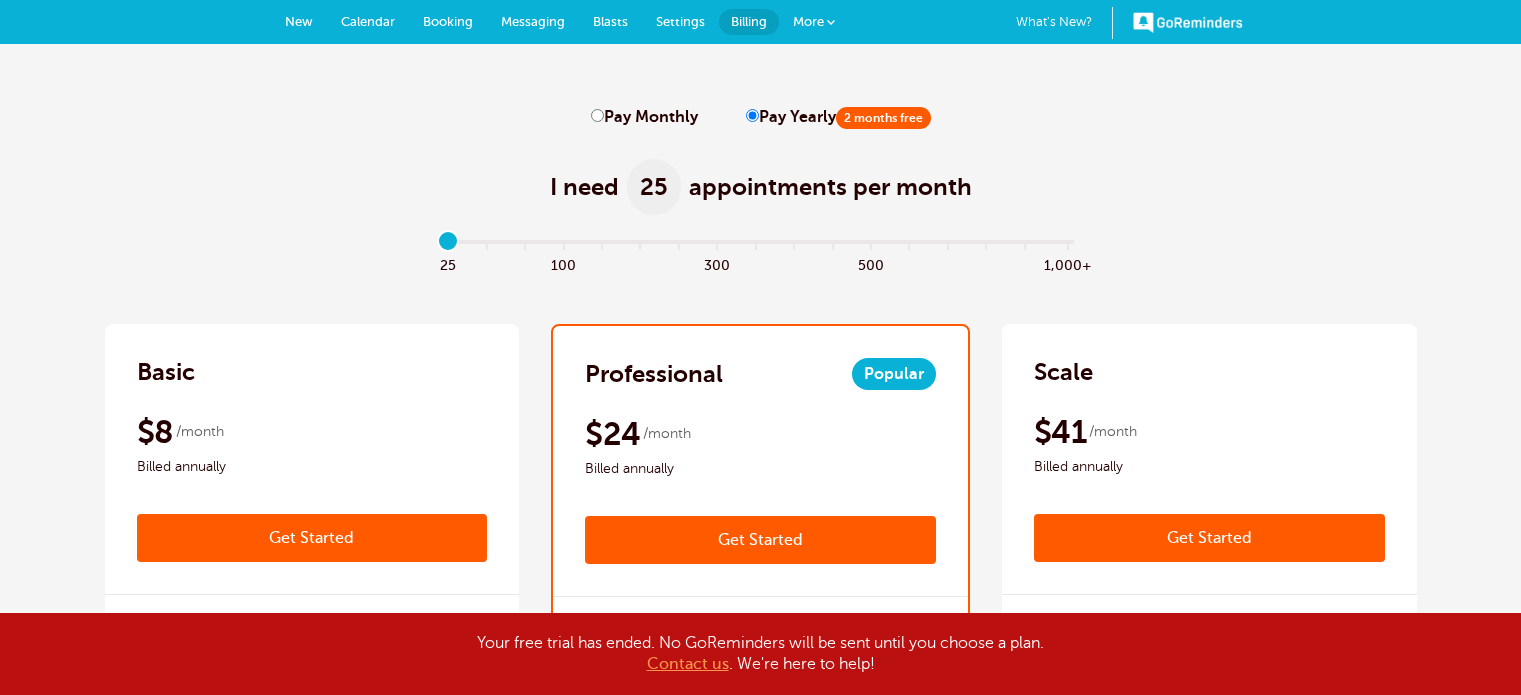 scroll, scrollTop: 0, scrollLeft: 0, axis: both 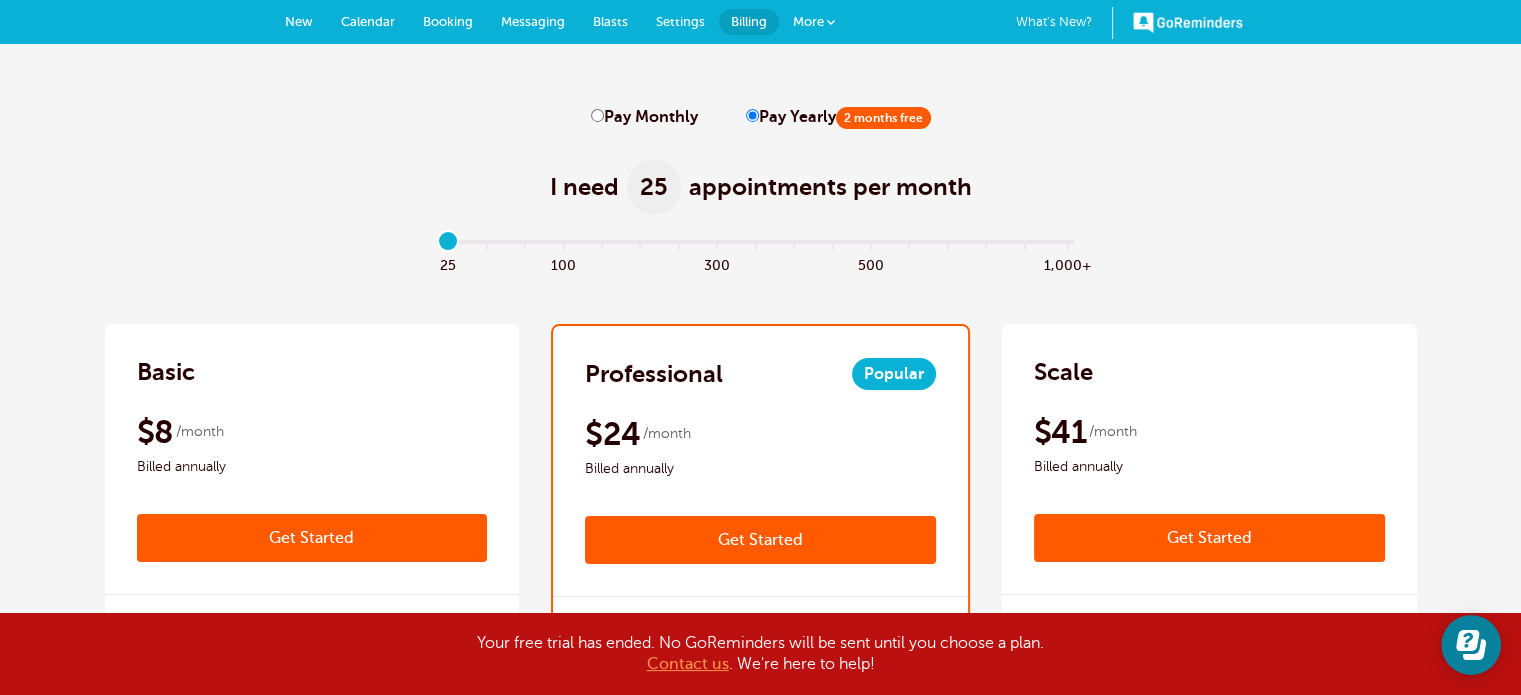 click on "GoReminders" at bounding box center [1188, 22] 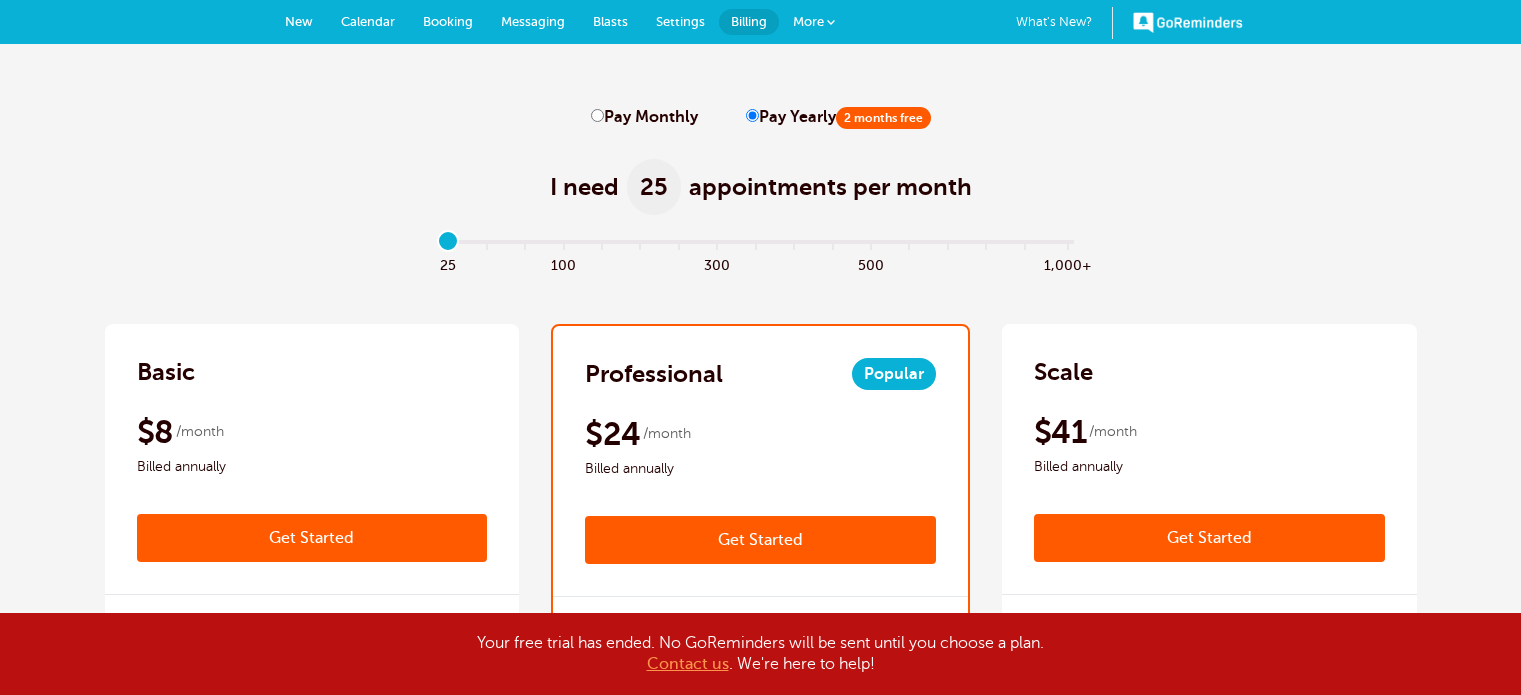 scroll, scrollTop: 0, scrollLeft: 0, axis: both 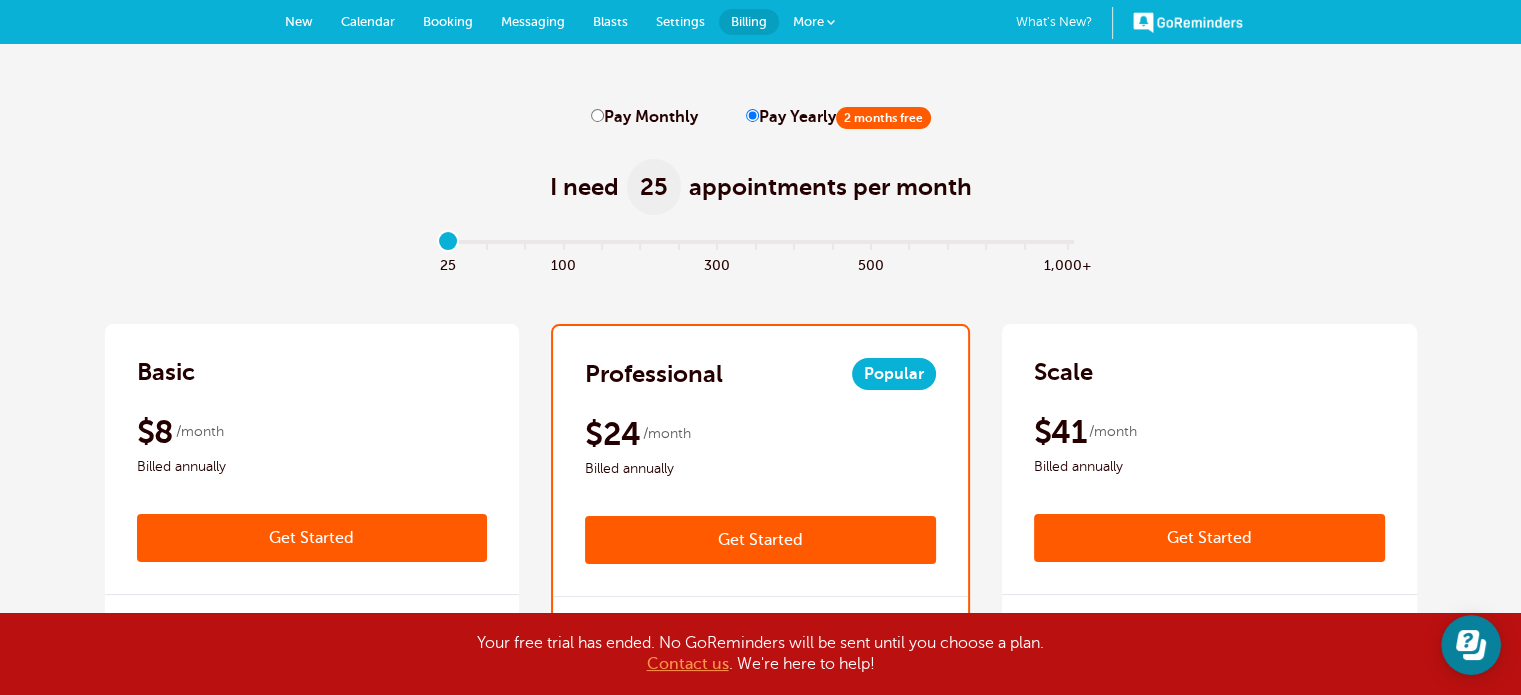 click on "New" at bounding box center [299, 21] 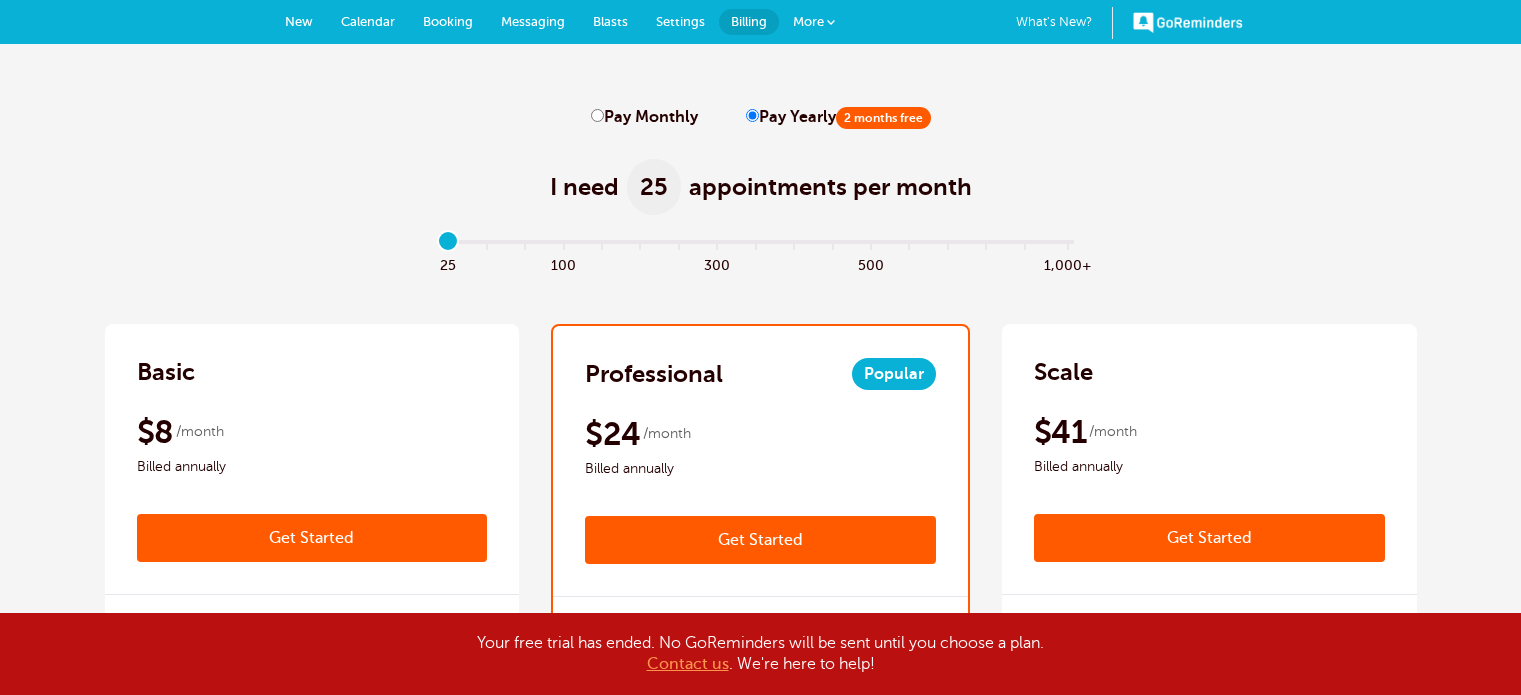 scroll, scrollTop: 0, scrollLeft: 0, axis: both 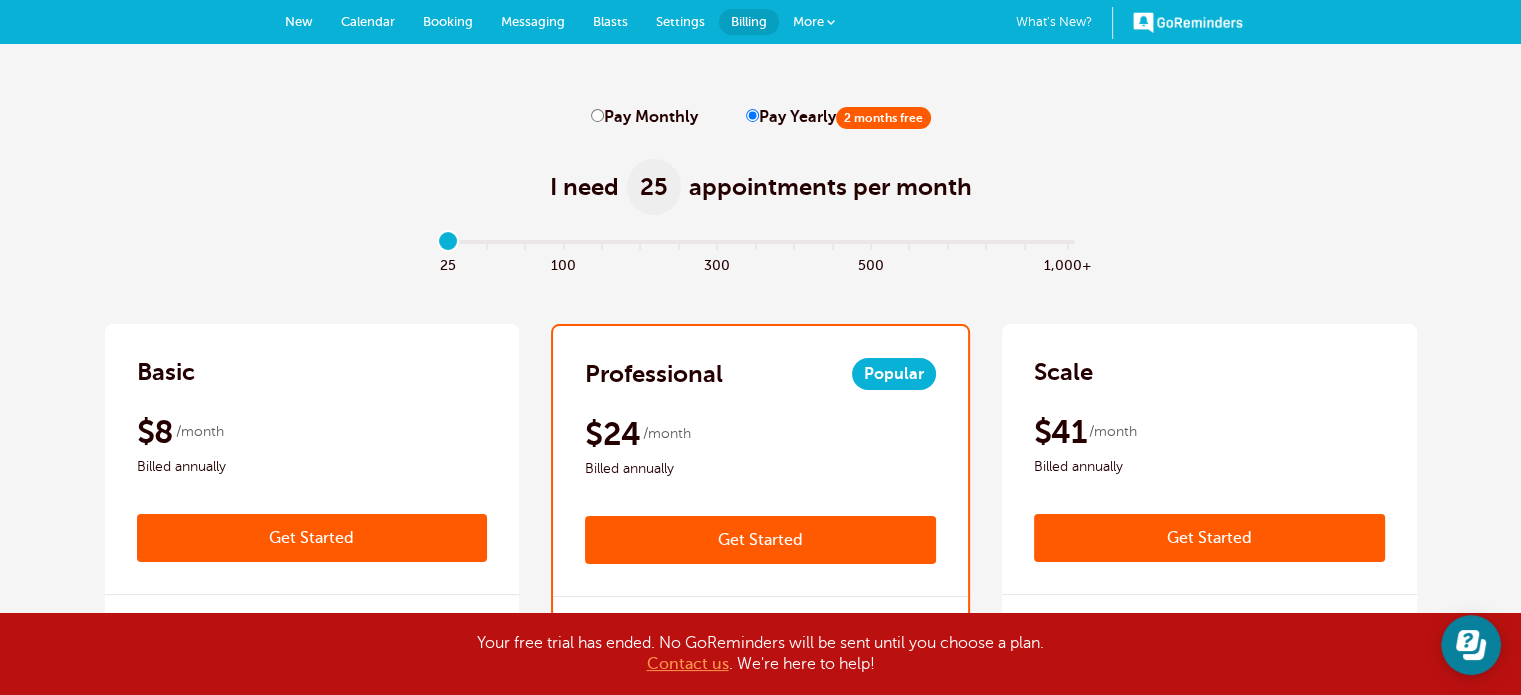 click on "More" at bounding box center (814, 22) 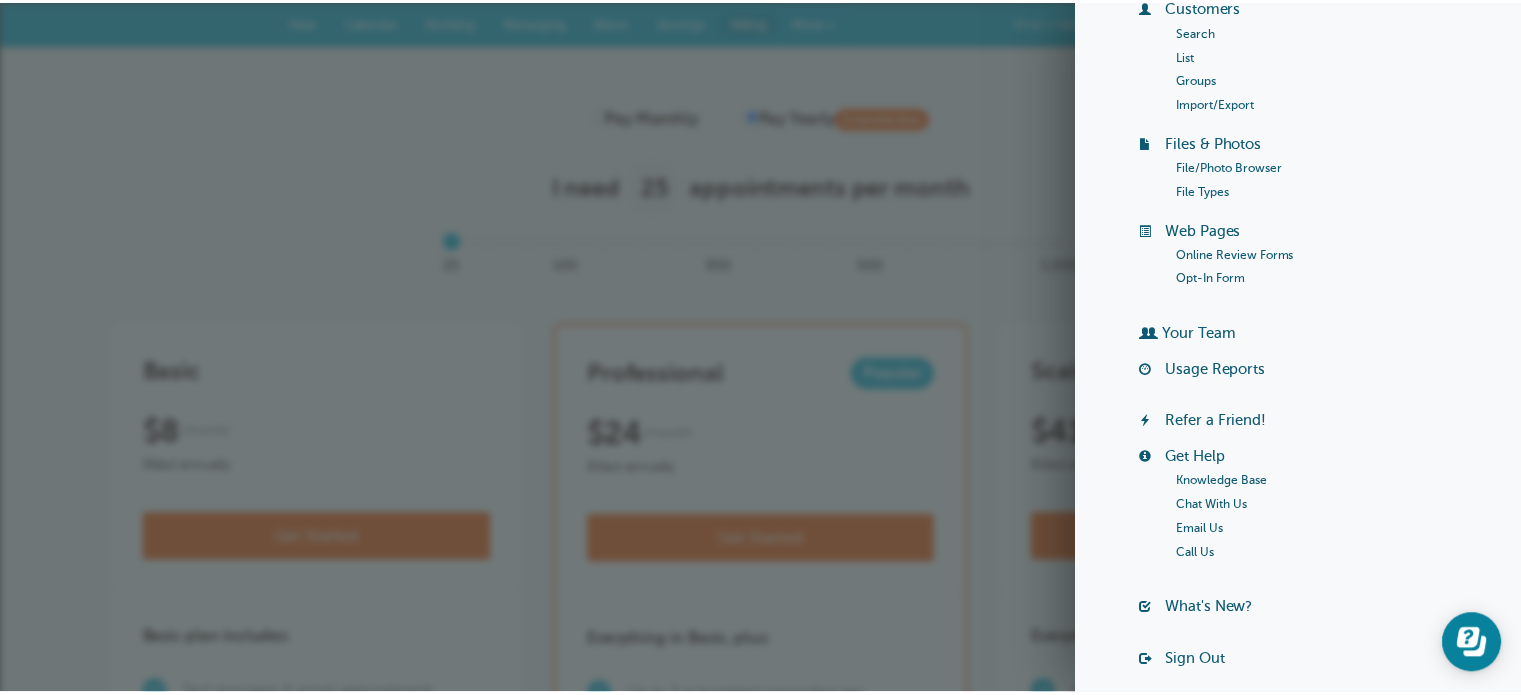 scroll, scrollTop: 0, scrollLeft: 0, axis: both 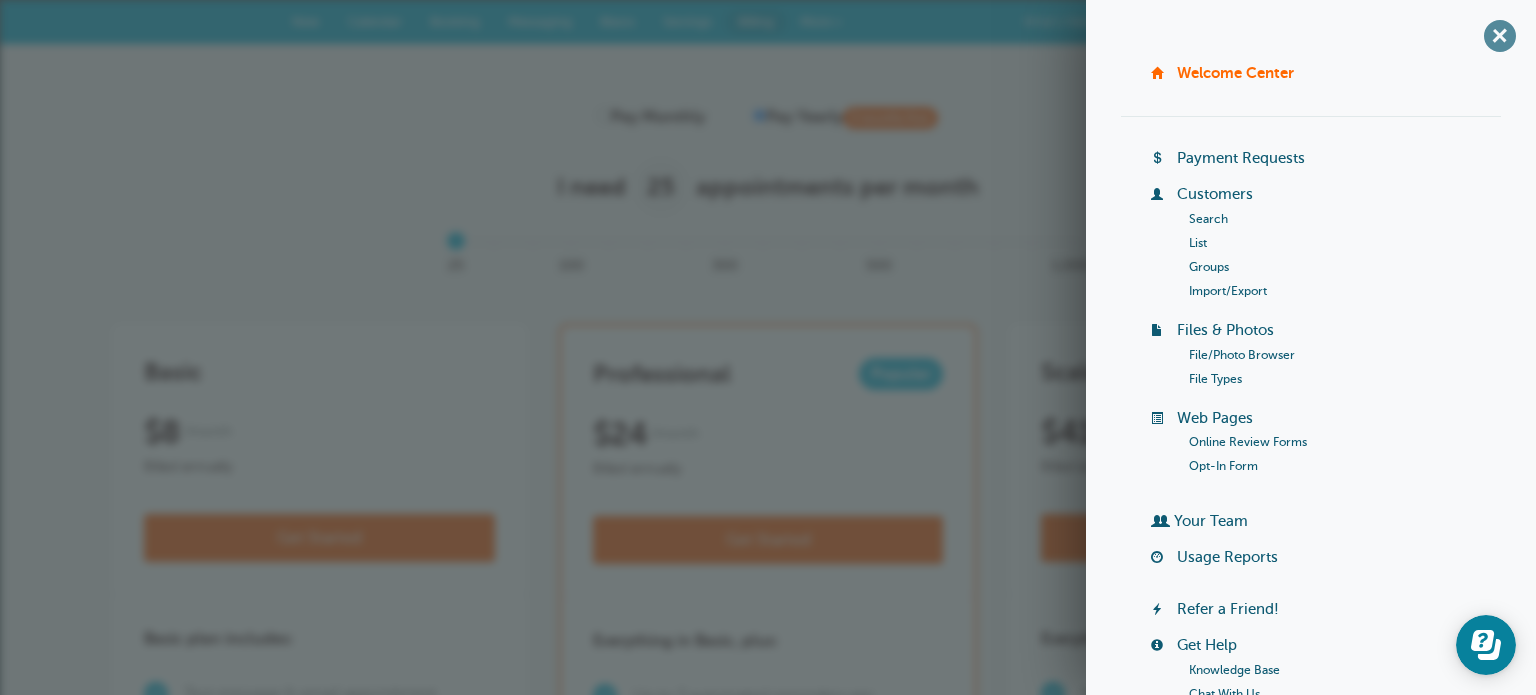 click on "+" at bounding box center (1499, 35) 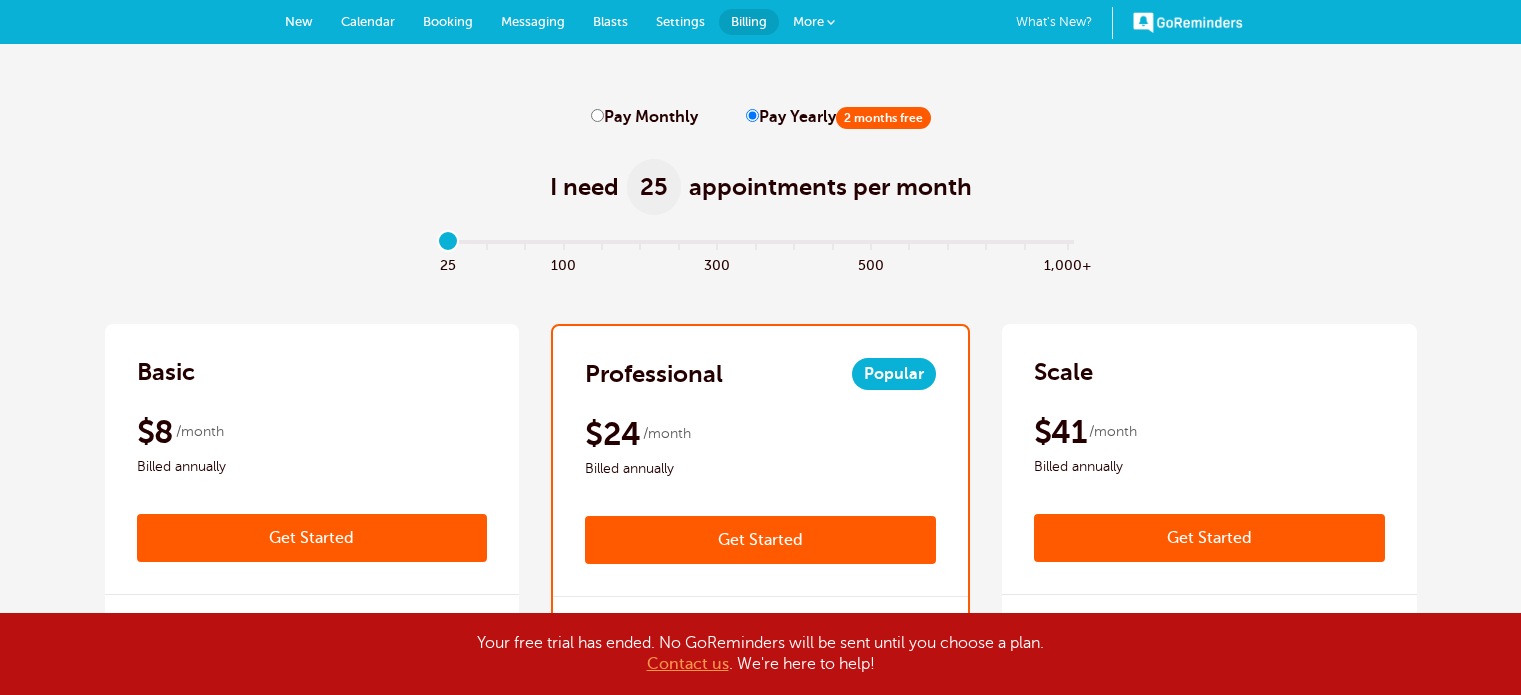 scroll, scrollTop: 0, scrollLeft: 0, axis: both 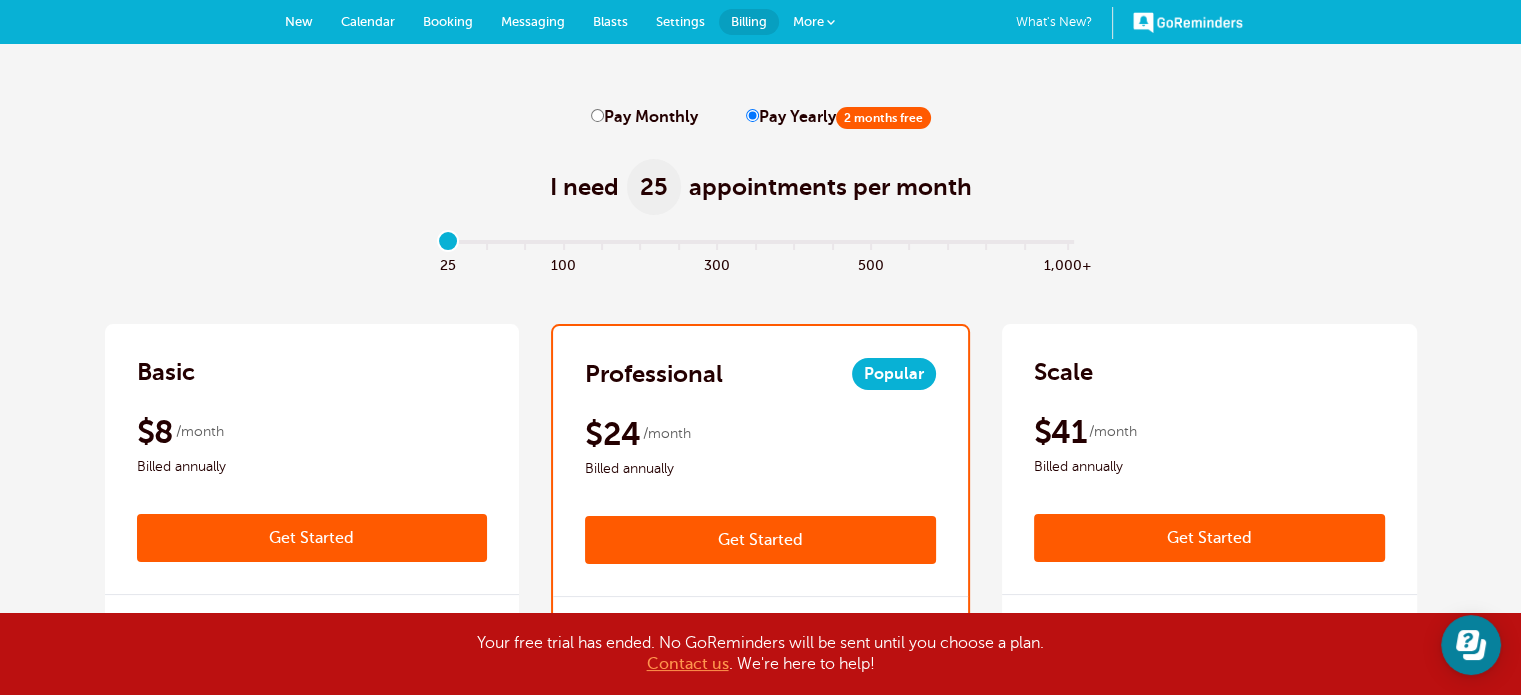 click on "Calendar" at bounding box center [368, 21] 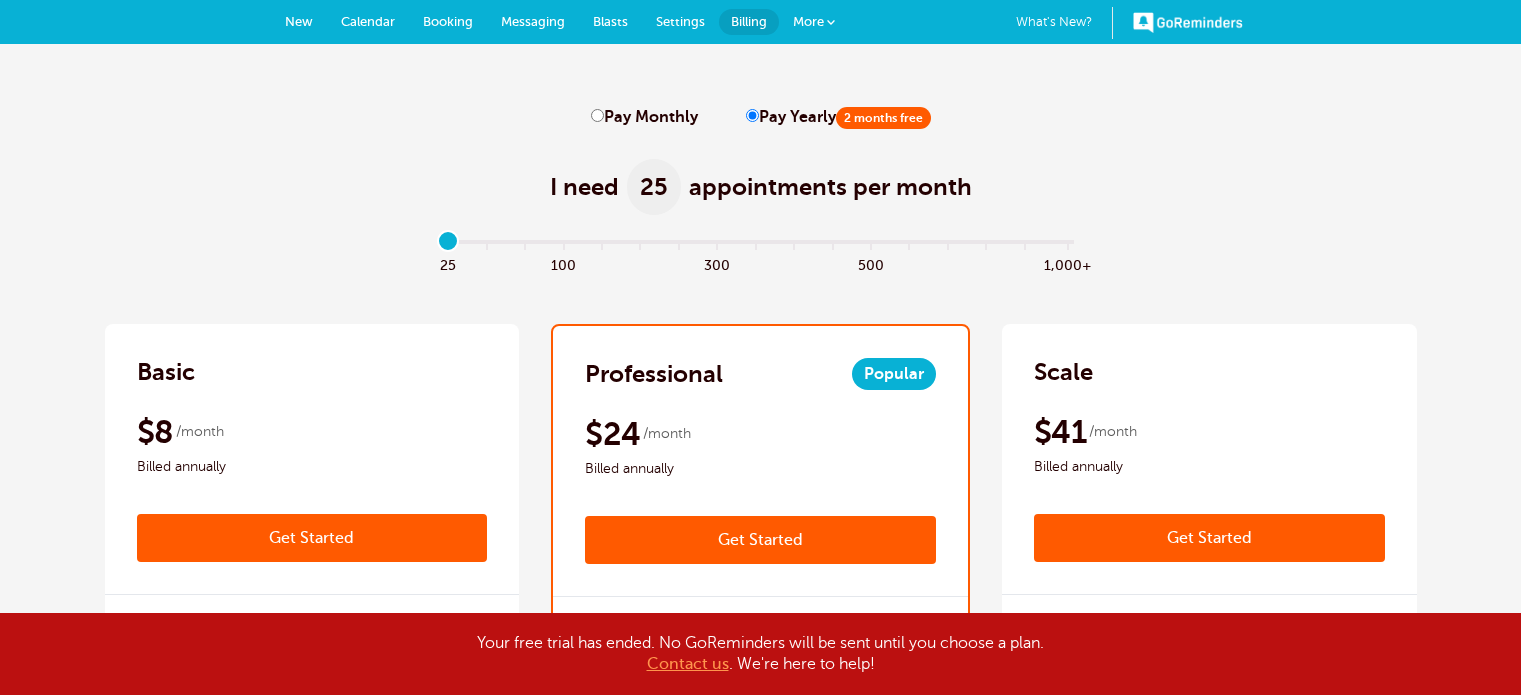 scroll, scrollTop: 0, scrollLeft: 0, axis: both 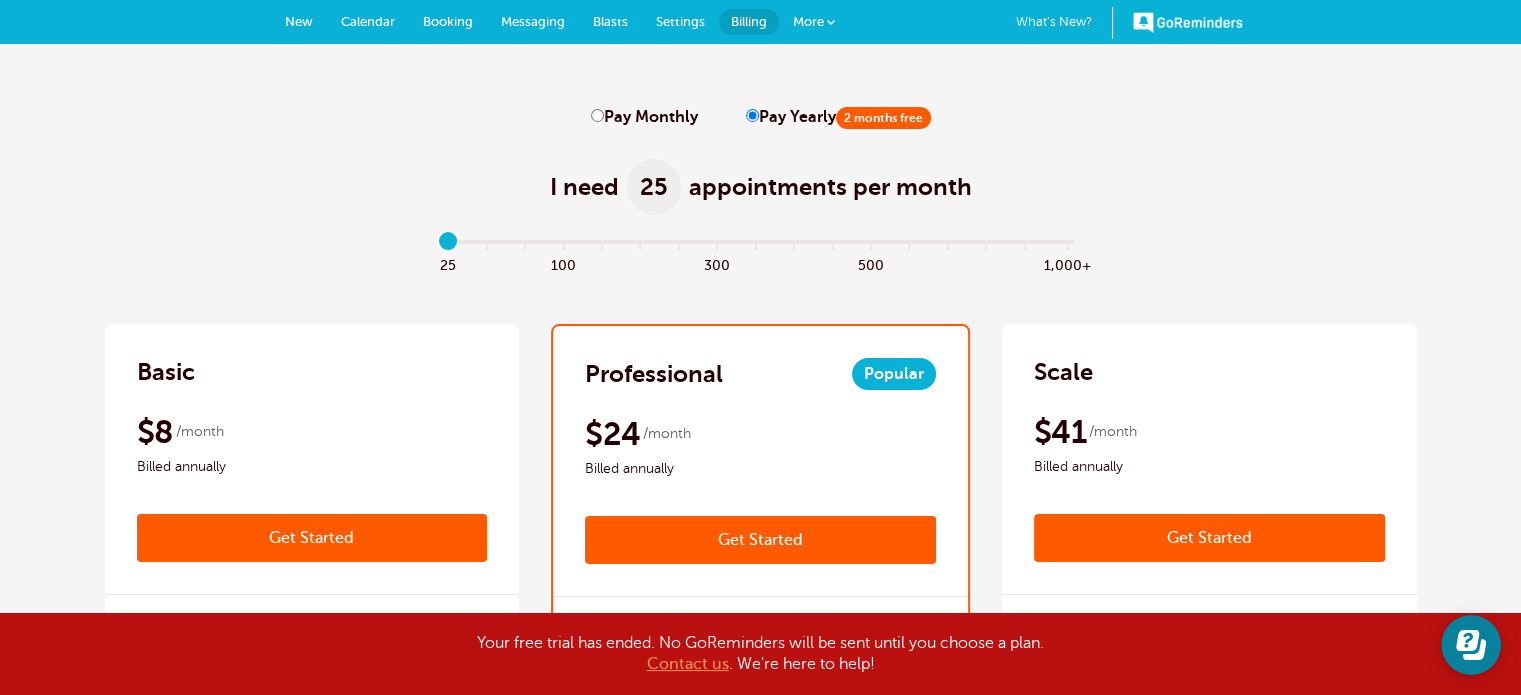 click on "GoReminders" at bounding box center [1188, 22] 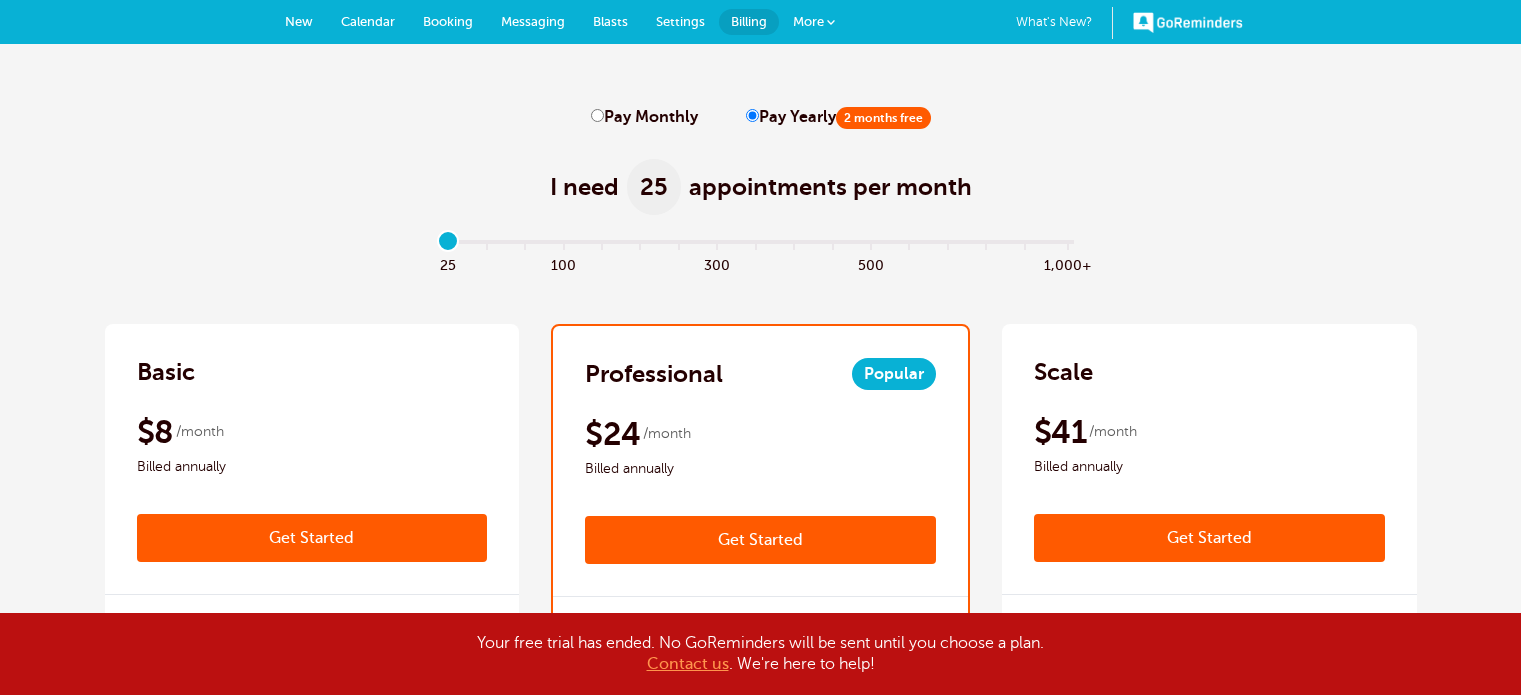 scroll, scrollTop: 0, scrollLeft: 0, axis: both 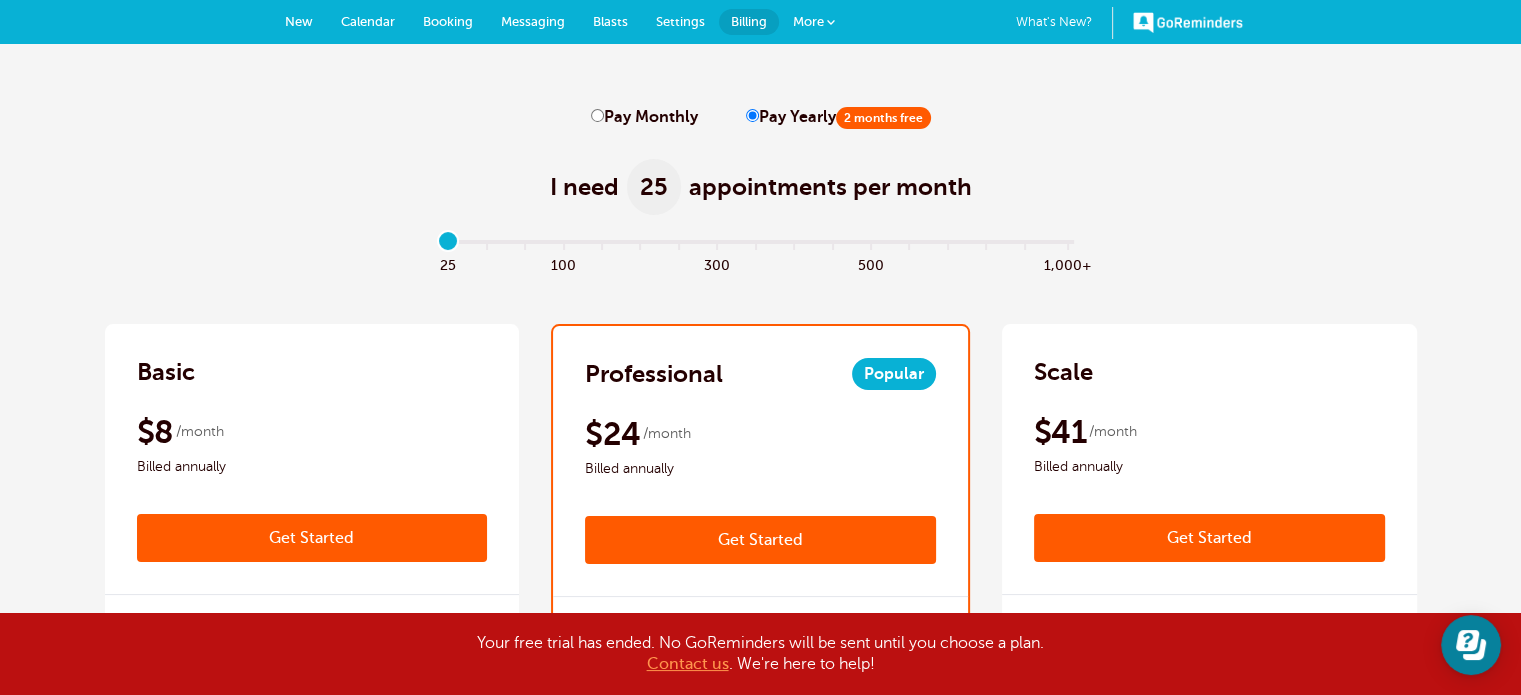 click on "What's New?" at bounding box center [1064, 23] 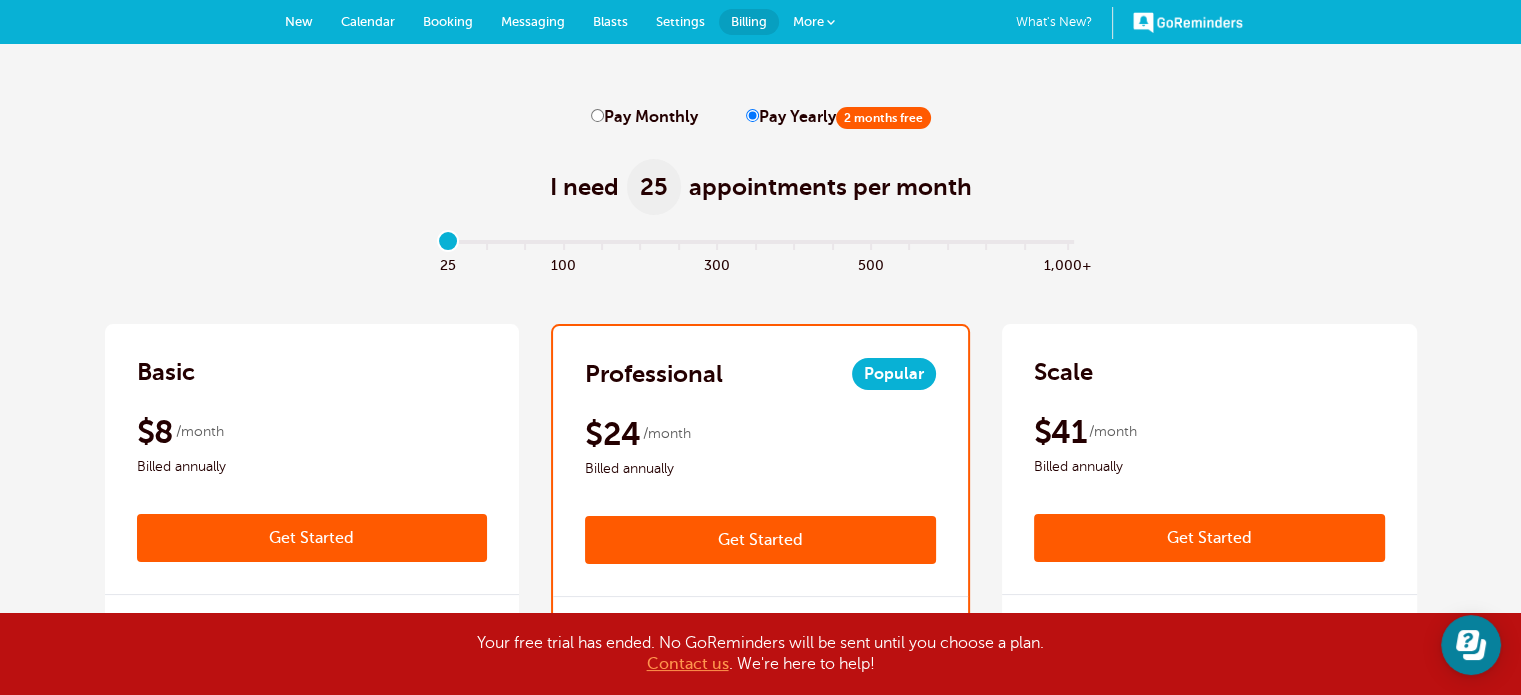 click at bounding box center (831, 22) 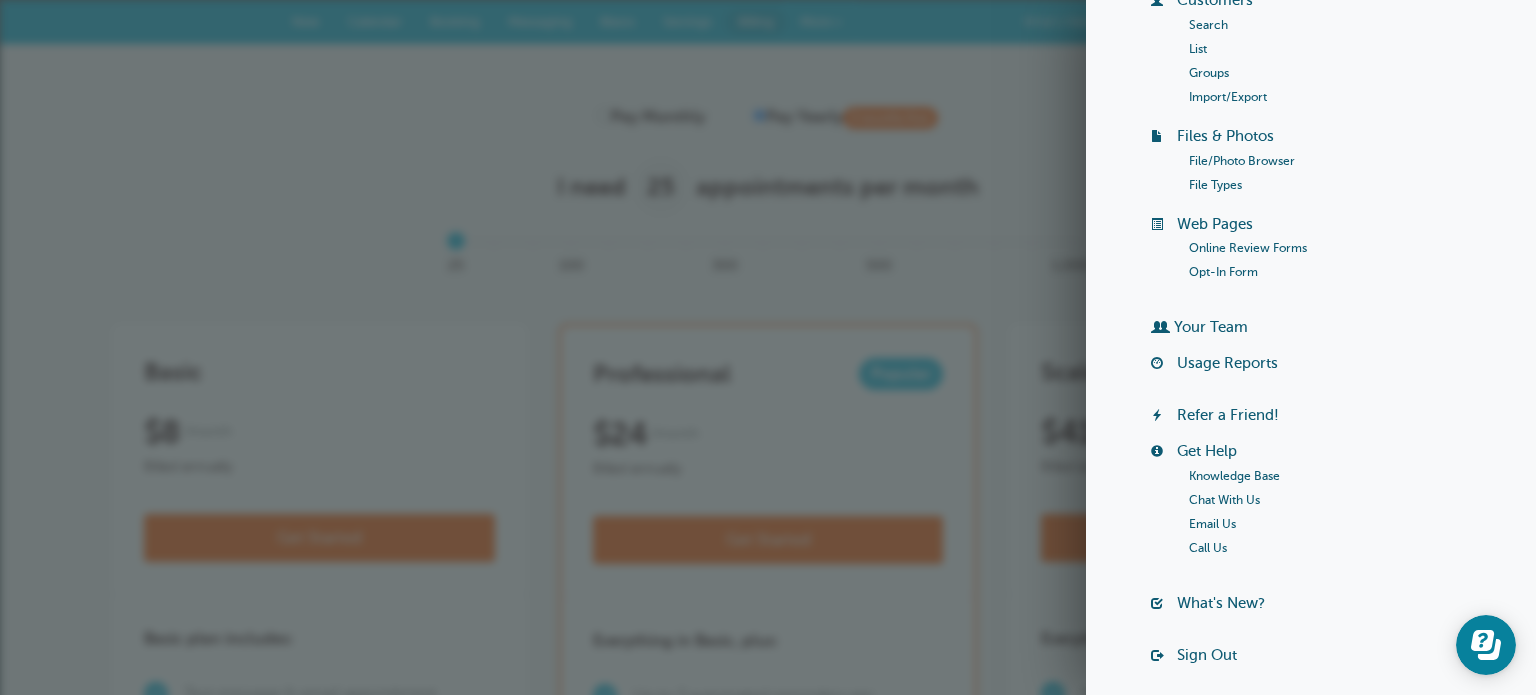 scroll, scrollTop: 270, scrollLeft: 0, axis: vertical 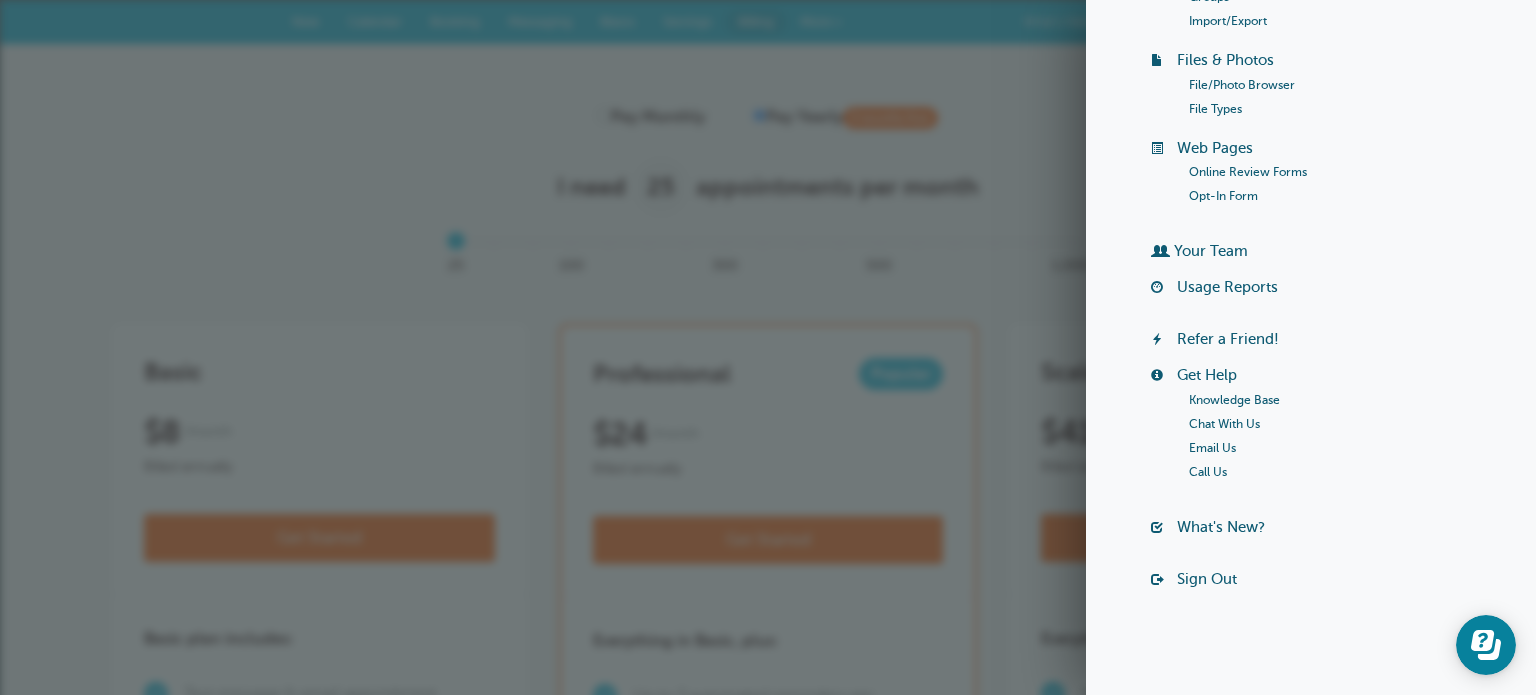 click on "Sign Out" at bounding box center (1207, 579) 